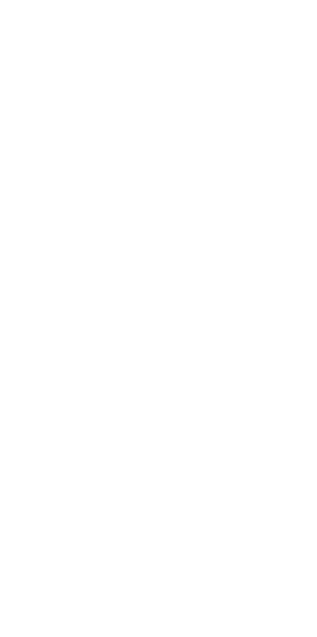 scroll, scrollTop: 0, scrollLeft: 0, axis: both 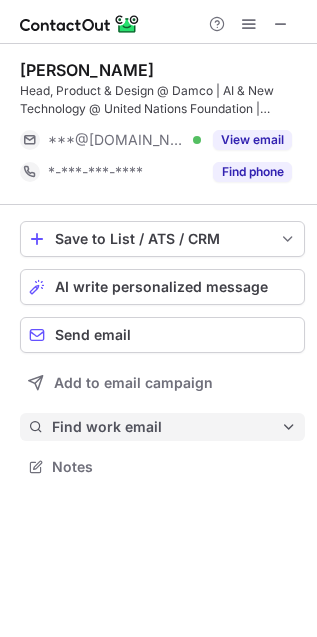 click on "Find work email" at bounding box center [166, 427] 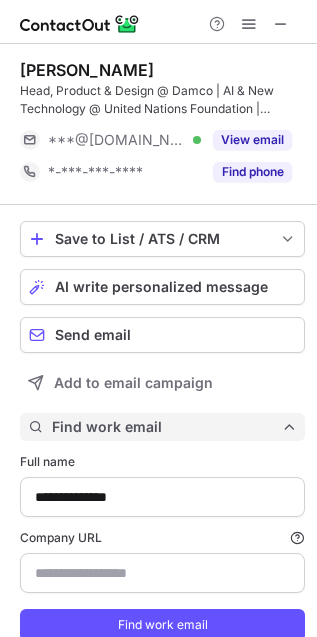 scroll, scrollTop: 9, scrollLeft: 10, axis: both 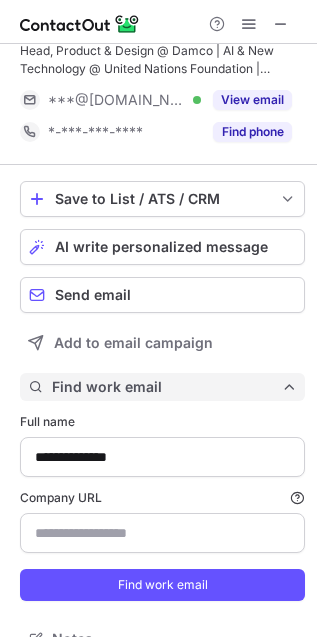 type on "**********" 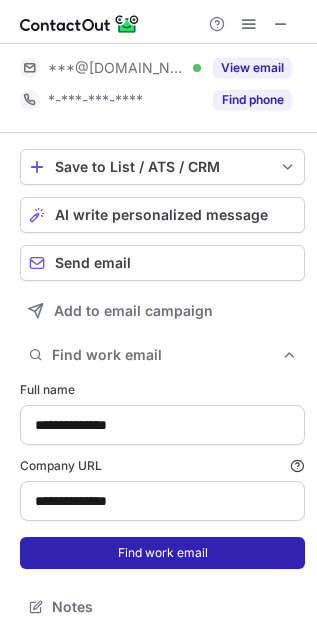 click on "Find work email" at bounding box center [162, 553] 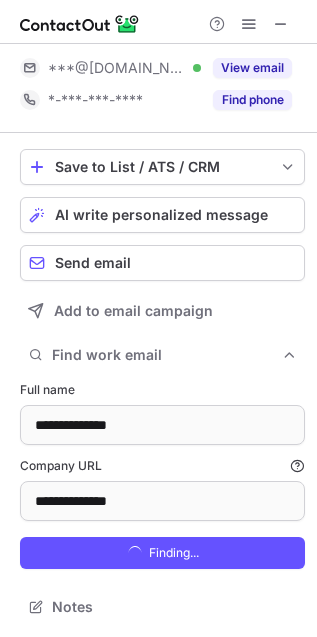 scroll, scrollTop: 9, scrollLeft: 10, axis: both 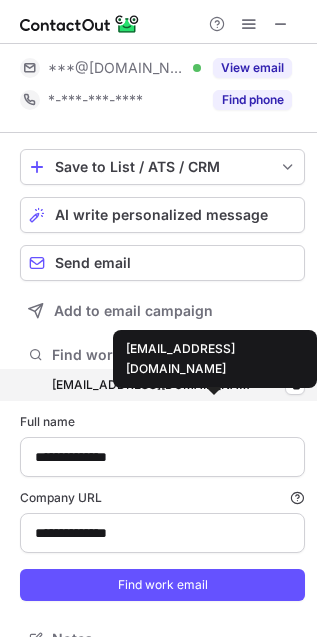 click on "dhairyan@damcogroup.com" at bounding box center (155, 385) 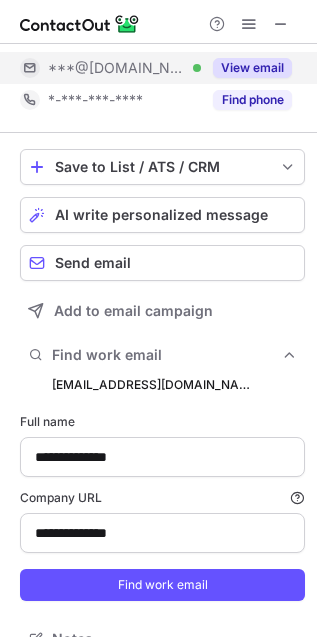 click on "***@gmail.com Verified" at bounding box center (110, 68) 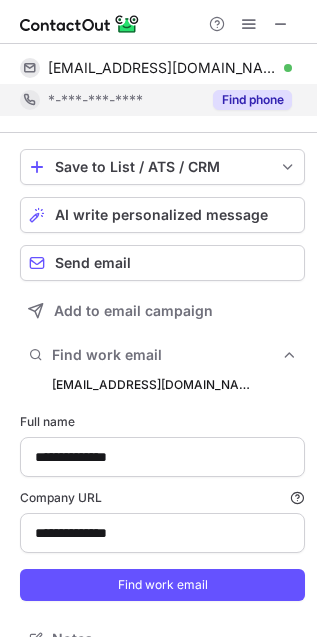 click on "*-***-***-****" at bounding box center (124, 100) 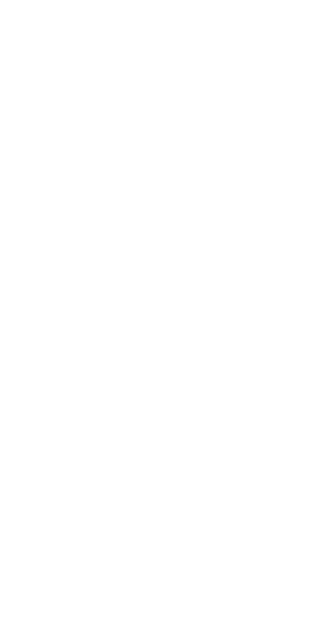 scroll, scrollTop: 0, scrollLeft: 0, axis: both 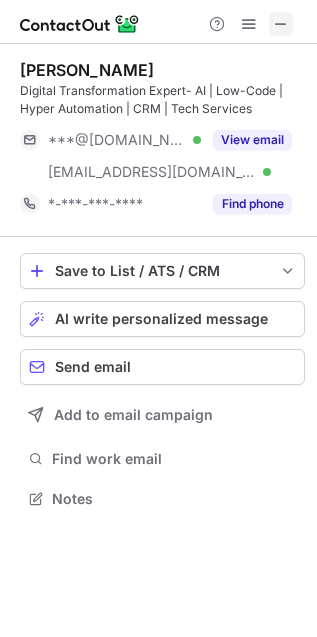 click at bounding box center [281, 24] 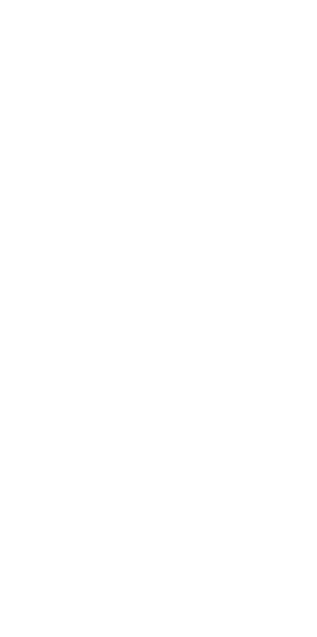 scroll, scrollTop: 0, scrollLeft: 0, axis: both 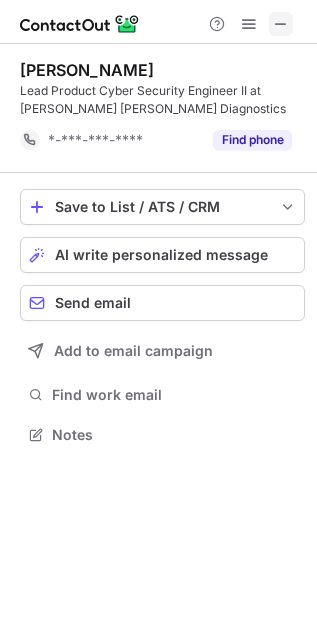 click at bounding box center [281, 24] 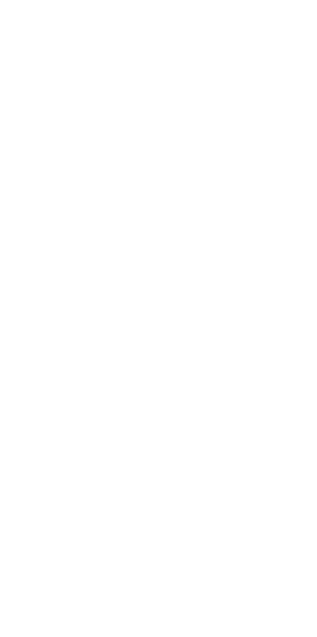 scroll, scrollTop: 0, scrollLeft: 0, axis: both 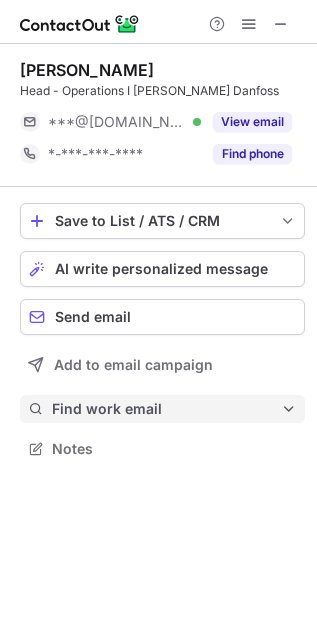 click on "Find work email" at bounding box center [166, 409] 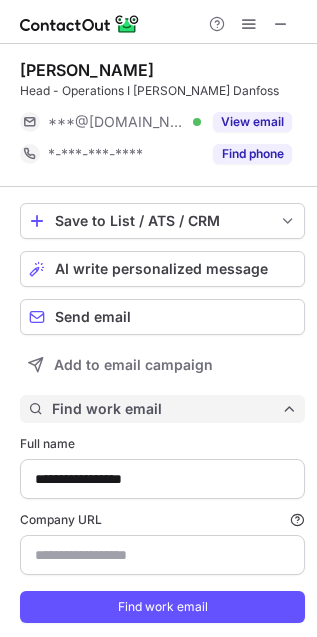 scroll, scrollTop: 54, scrollLeft: 0, axis: vertical 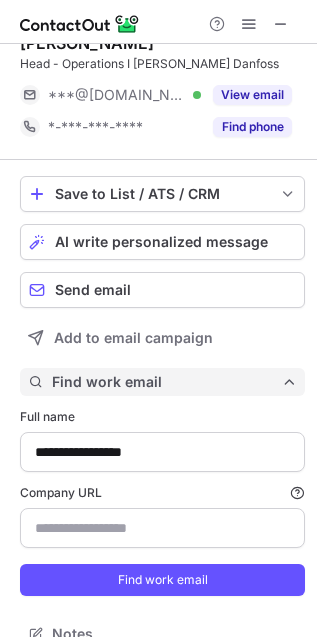 type on "**********" 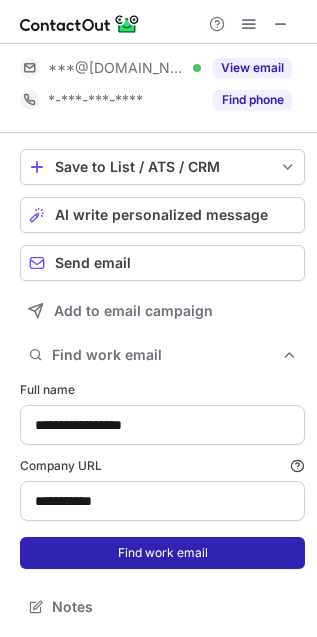click on "Find work email" at bounding box center (162, 553) 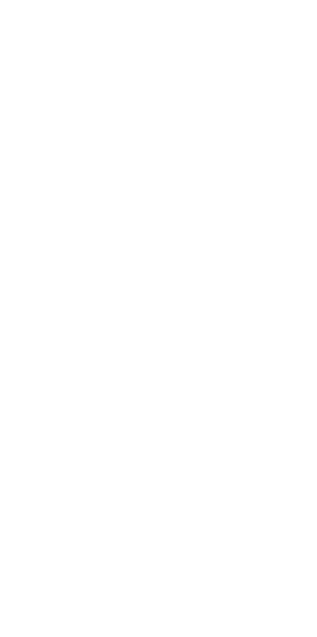 scroll, scrollTop: 0, scrollLeft: 0, axis: both 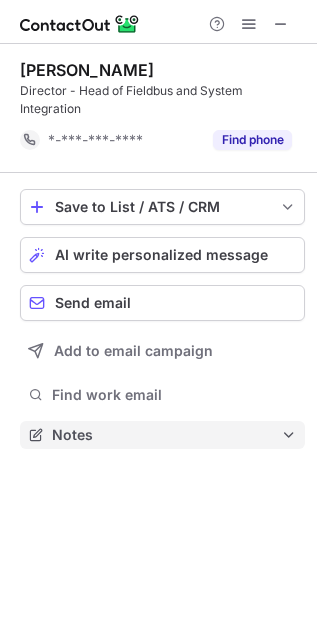 click on "Notes" at bounding box center [166, 435] 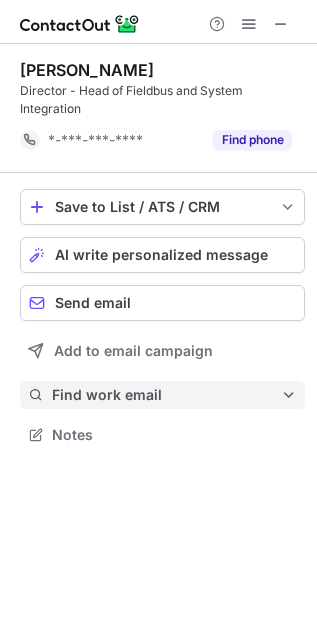 scroll, scrollTop: 9, scrollLeft: 9, axis: both 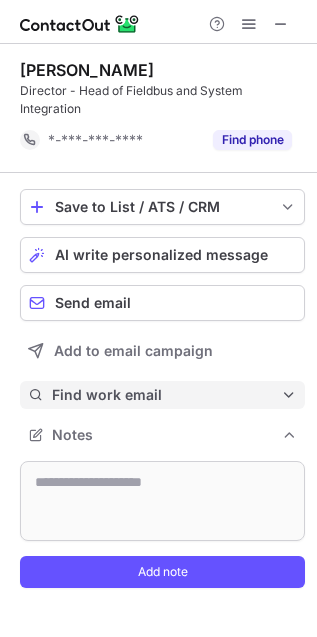 click on "Find work email" at bounding box center (166, 395) 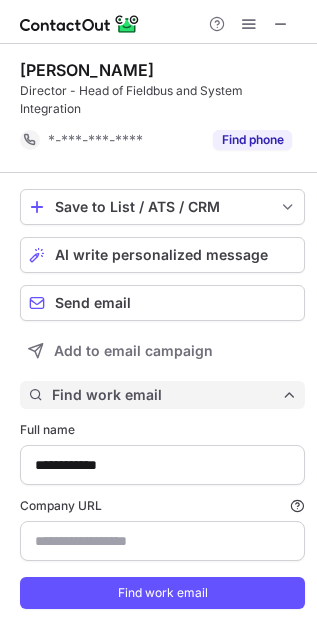 scroll, scrollTop: 9, scrollLeft: 10, axis: both 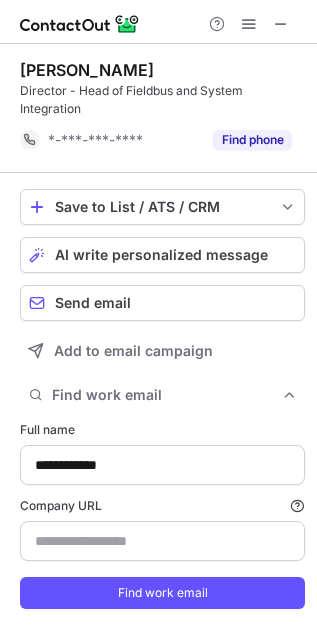 type on "**********" 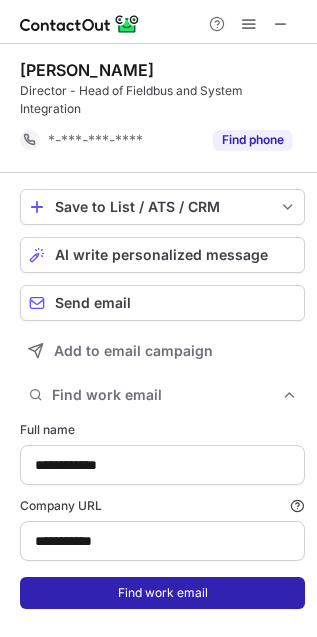 click on "Find work email" at bounding box center [162, 593] 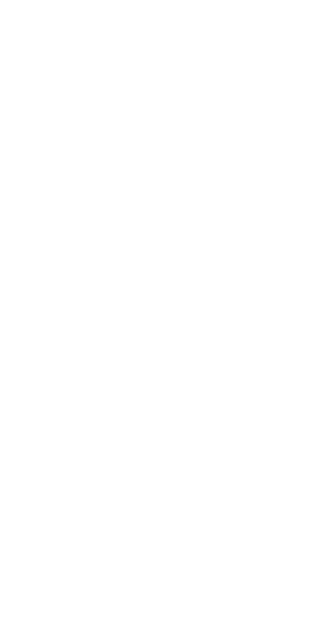 scroll, scrollTop: 0, scrollLeft: 0, axis: both 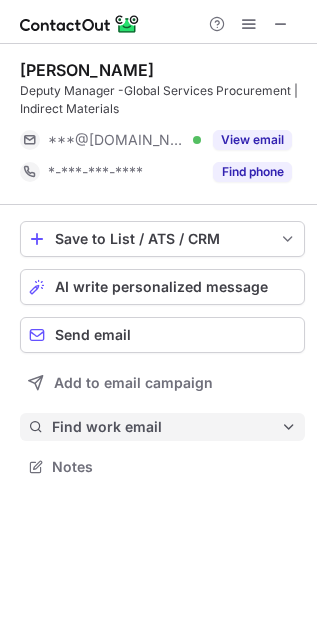 click on "Find work email" at bounding box center [166, 427] 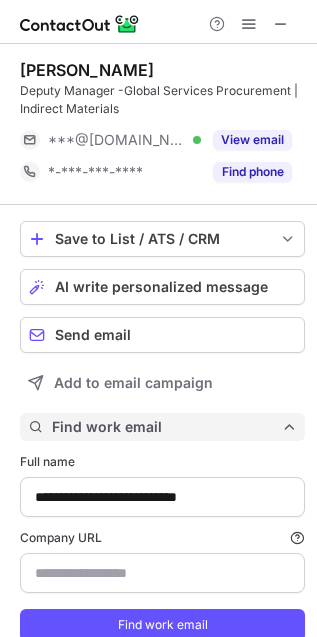 scroll, scrollTop: 9, scrollLeft: 10, axis: both 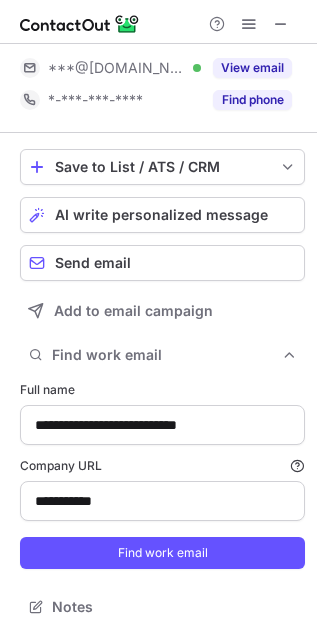 click on "**********" at bounding box center [162, 475] 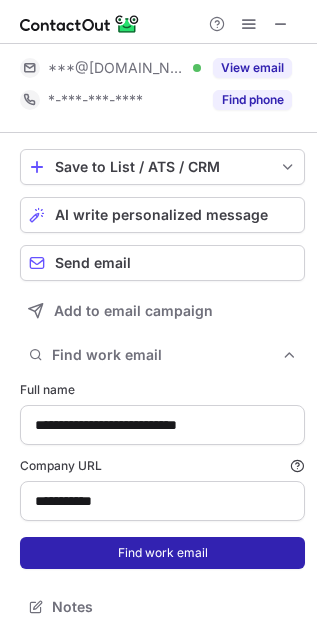 click on "Find work email" at bounding box center (162, 553) 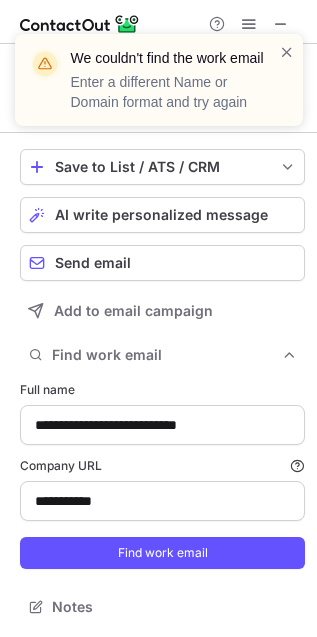 scroll, scrollTop: 0, scrollLeft: 0, axis: both 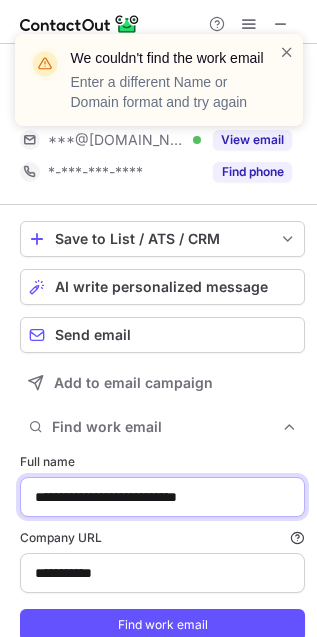 click on "**********" at bounding box center [162, 497] 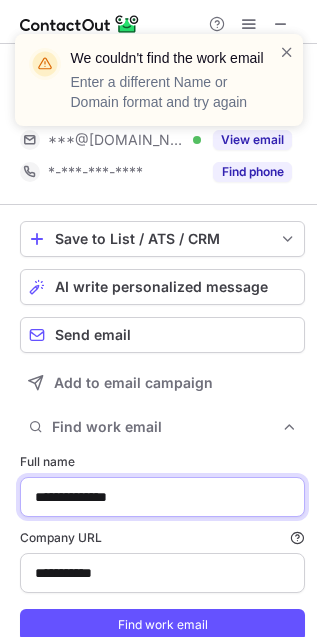 type on "**********" 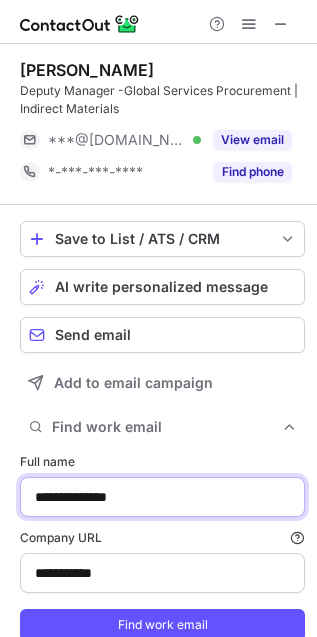 drag, startPoint x: 168, startPoint y: 493, endPoint x: -74, endPoint y: 493, distance: 242 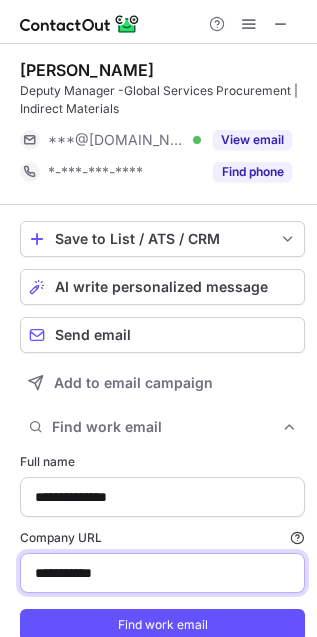 drag, startPoint x: 164, startPoint y: 569, endPoint x: -179, endPoint y: 534, distance: 344.7811 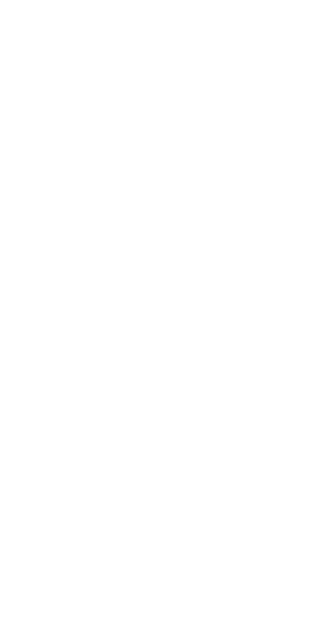 scroll, scrollTop: 0, scrollLeft: 0, axis: both 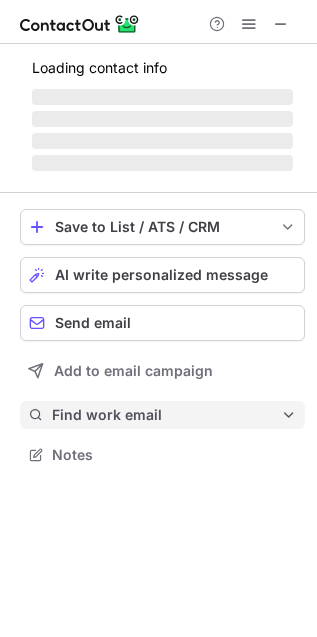 click on "Find work email" at bounding box center [166, 415] 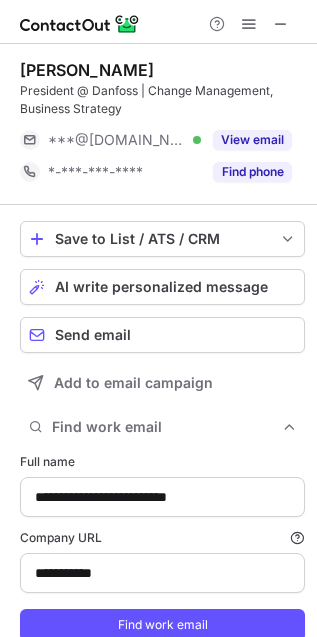 type on "**********" 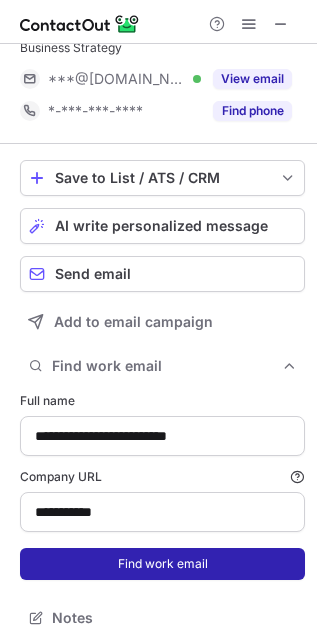 scroll, scrollTop: 72, scrollLeft: 0, axis: vertical 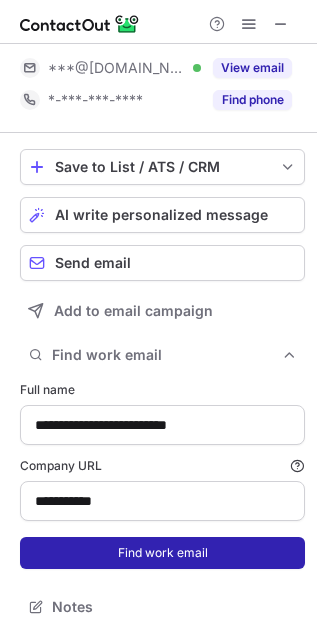 click on "Find work email" at bounding box center (162, 553) 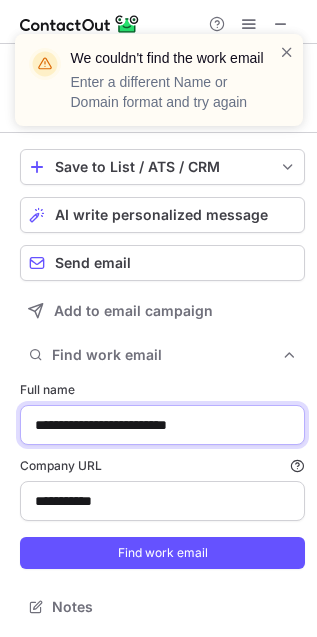 click on "**********" at bounding box center (162, 425) 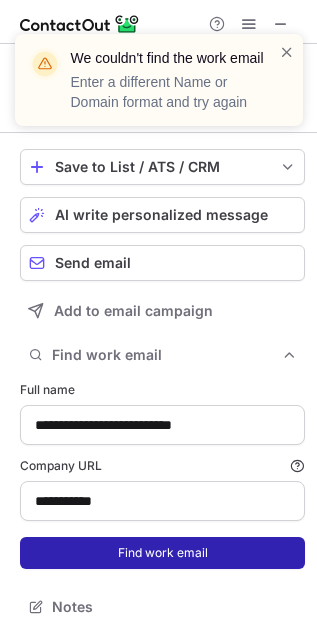 click on "Find work email" at bounding box center (162, 553) 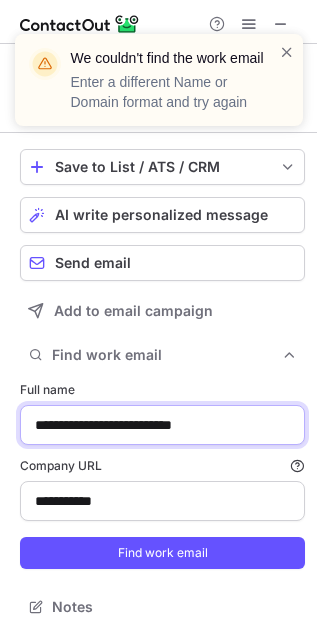 click on "**********" at bounding box center [162, 425] 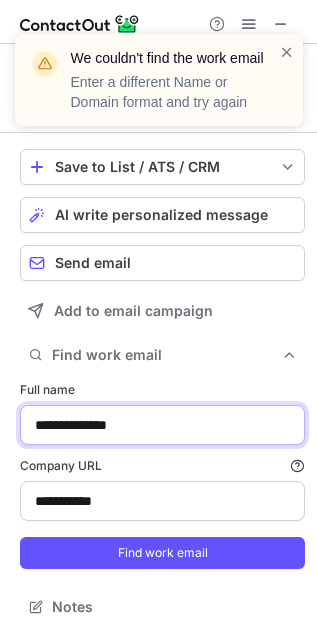 type on "**********" 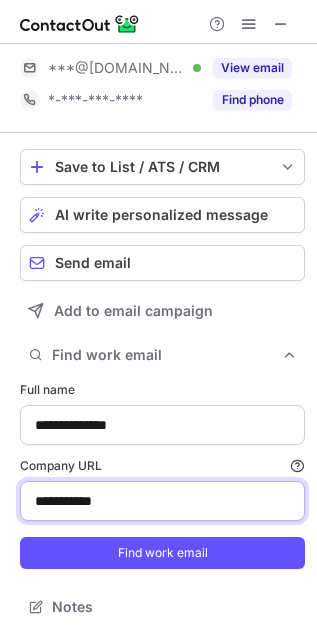 drag, startPoint x: 161, startPoint y: 494, endPoint x: -32, endPoint y: 494, distance: 193 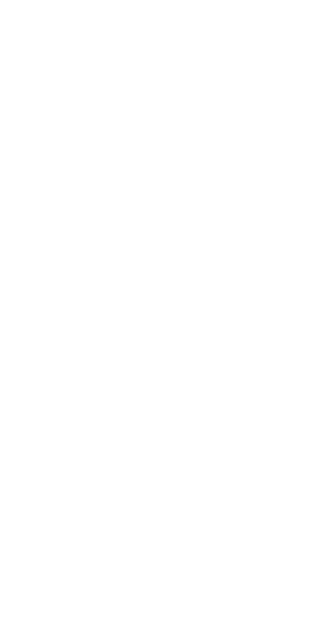 scroll, scrollTop: 0, scrollLeft: 0, axis: both 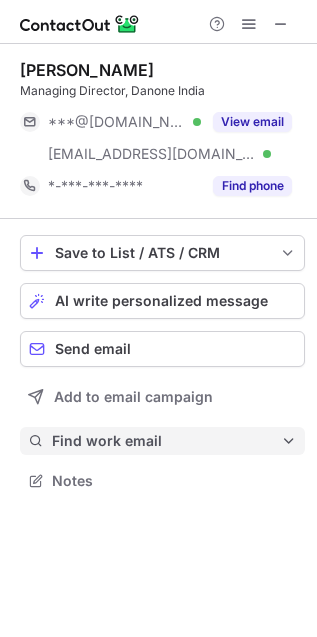 click on "Find work email" at bounding box center (166, 441) 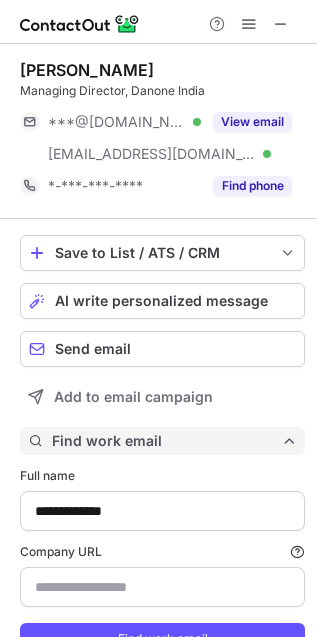 scroll, scrollTop: 9, scrollLeft: 10, axis: both 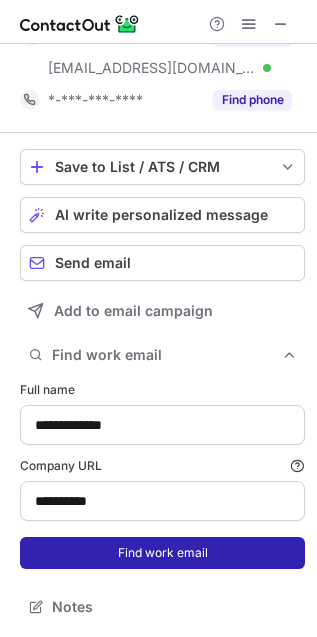 click on "Find work email" at bounding box center [162, 553] 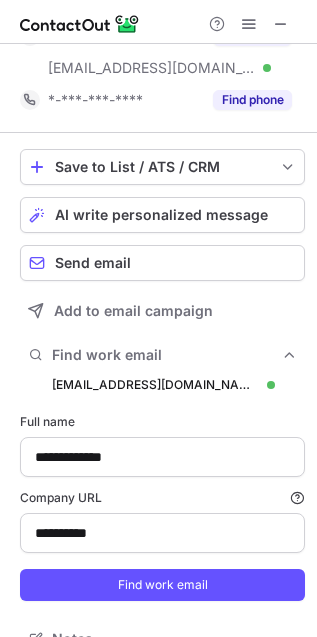scroll, scrollTop: 9, scrollLeft: 10, axis: both 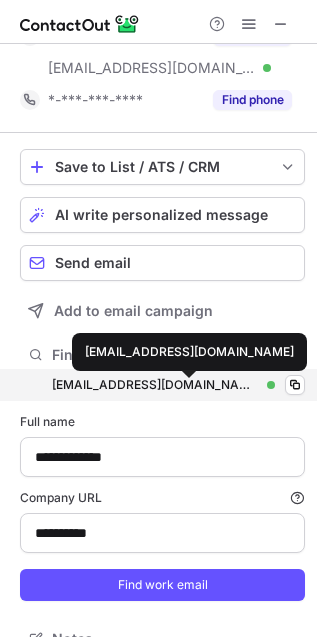 click on "shashi.ranjan@danone.com" at bounding box center [155, 385] 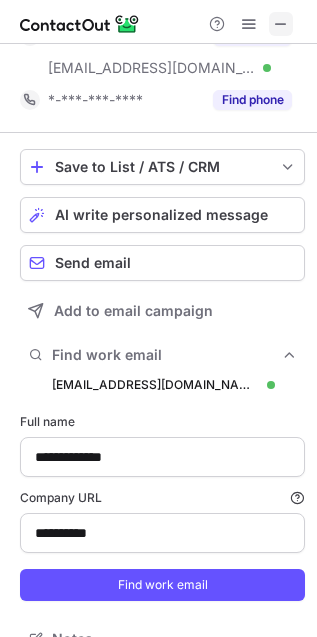 click at bounding box center (281, 24) 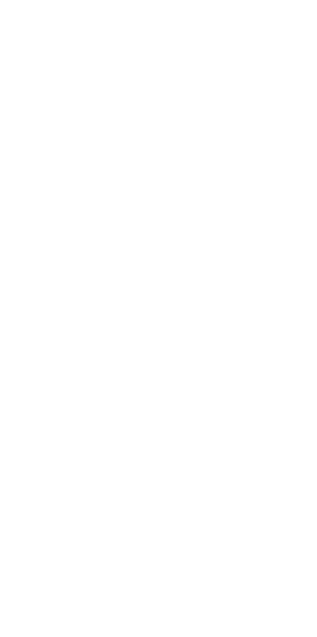 scroll, scrollTop: 0, scrollLeft: 0, axis: both 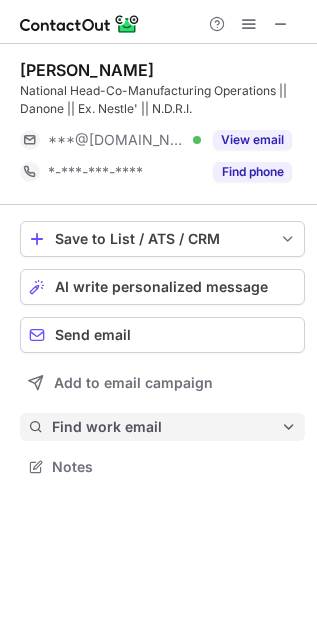 click on "Find work email" at bounding box center (166, 427) 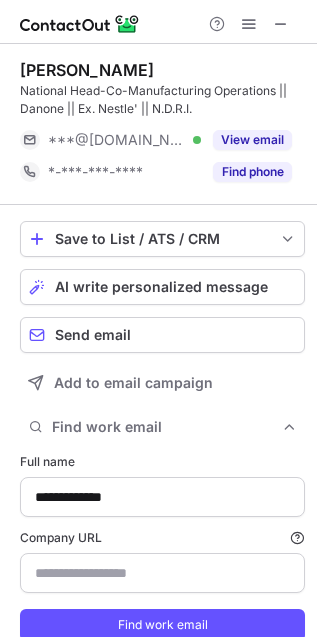 type on "**********" 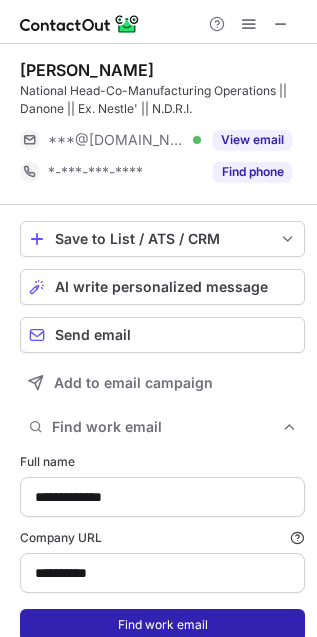 click on "Find work email" at bounding box center (162, 625) 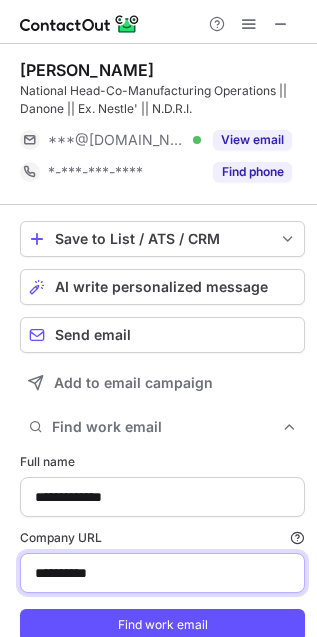 drag, startPoint x: 168, startPoint y: 573, endPoint x: -164, endPoint y: 556, distance: 332.43497 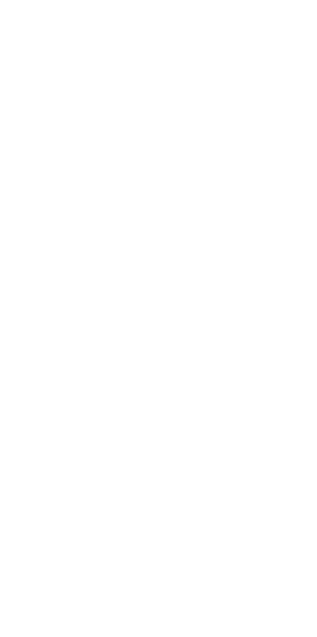 scroll, scrollTop: 0, scrollLeft: 0, axis: both 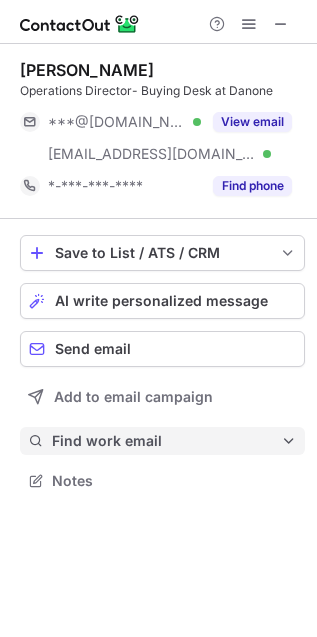 click on "Find work email" at bounding box center [162, 441] 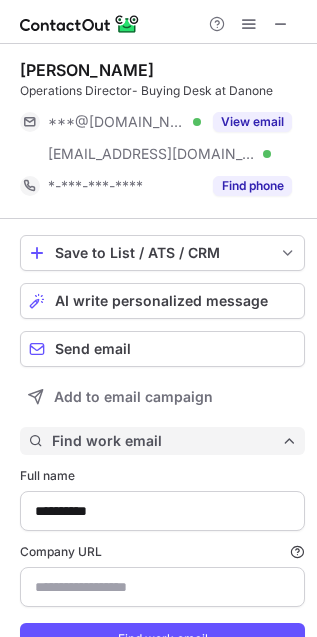 type on "**********" 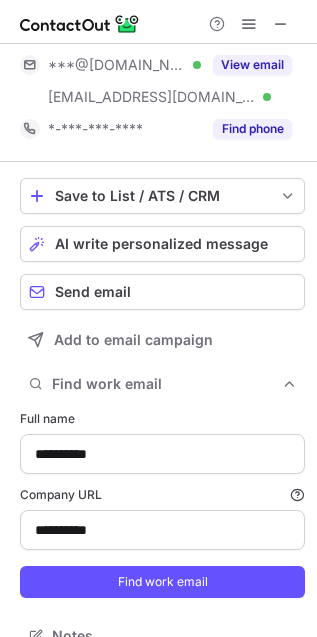 scroll, scrollTop: 86, scrollLeft: 0, axis: vertical 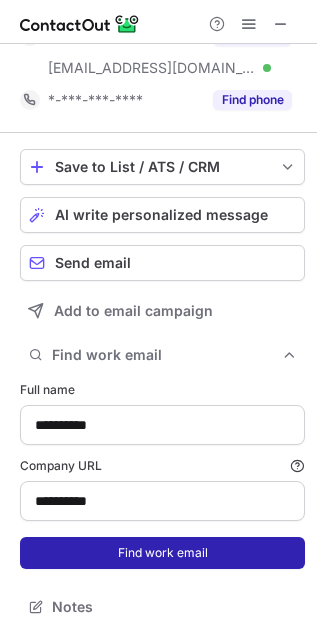 click on "Find work email" at bounding box center [162, 553] 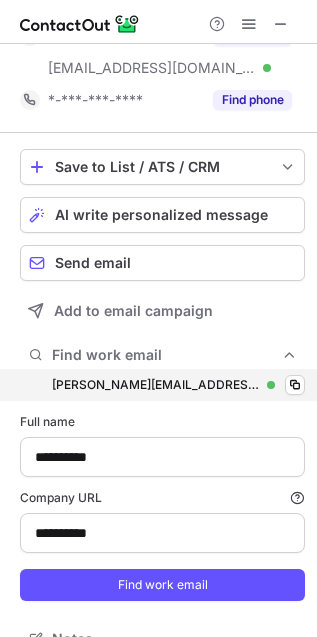scroll, scrollTop: 9, scrollLeft: 10, axis: both 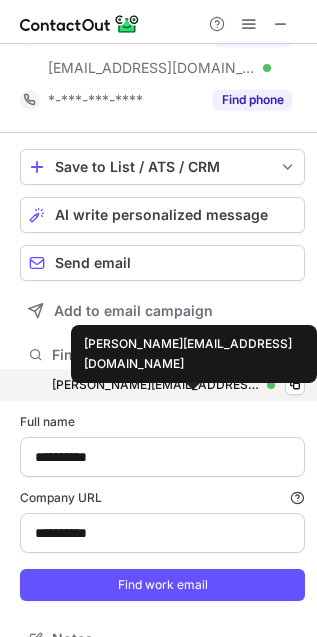 click on "ravi.gupta@danone.com" at bounding box center [155, 385] 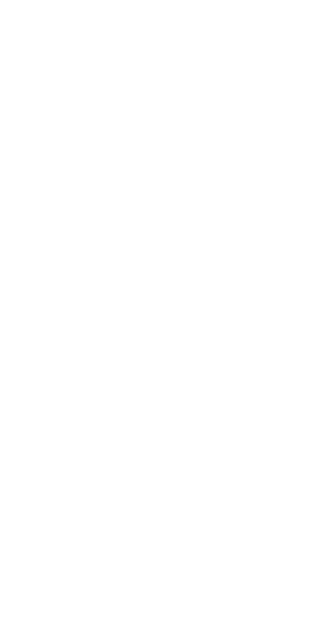 scroll, scrollTop: 0, scrollLeft: 0, axis: both 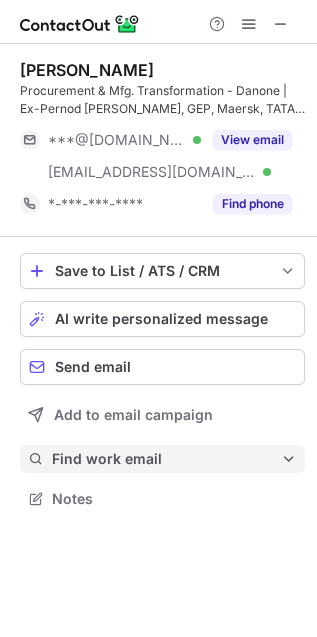 click on "Find work email" at bounding box center [162, 459] 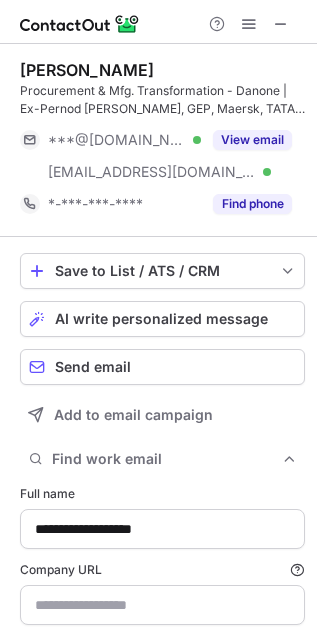 type on "**********" 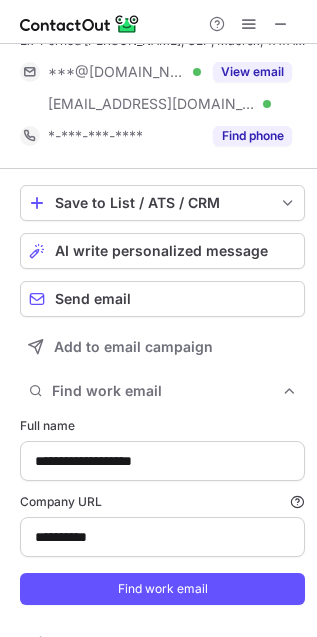 scroll, scrollTop: 104, scrollLeft: 0, axis: vertical 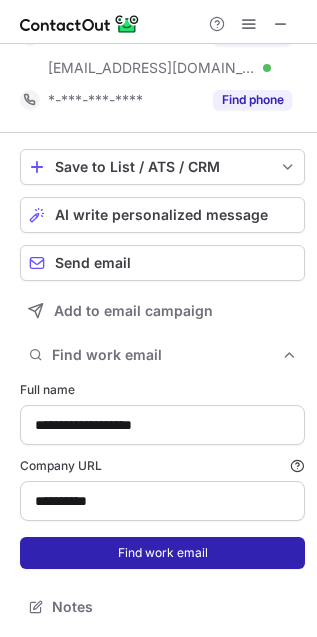 click on "Find work email" at bounding box center [162, 553] 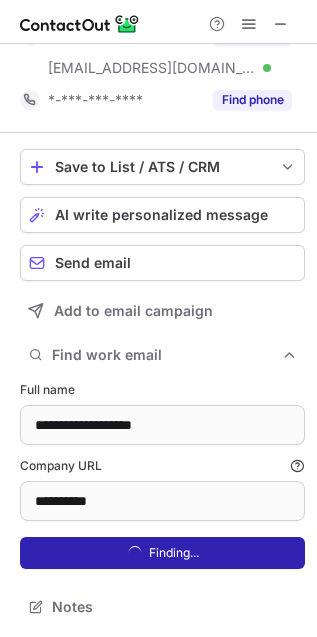 scroll, scrollTop: 9, scrollLeft: 10, axis: both 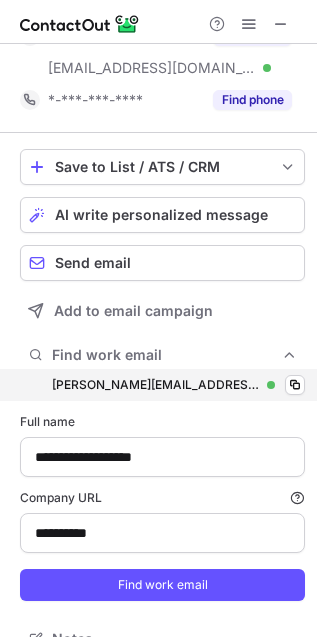 click on "siddhartha.bhowmick@danone.com siddhartha.bhowmick@danone.com Verified Copy" at bounding box center (162, 385) 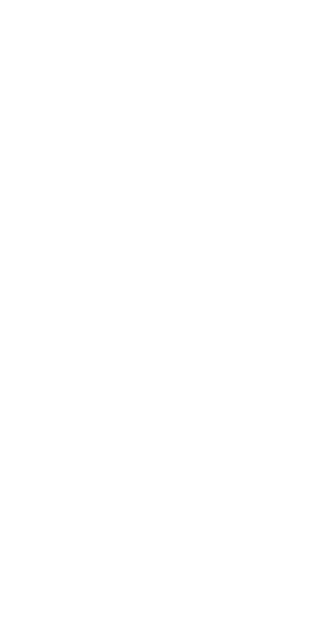 scroll, scrollTop: 0, scrollLeft: 0, axis: both 